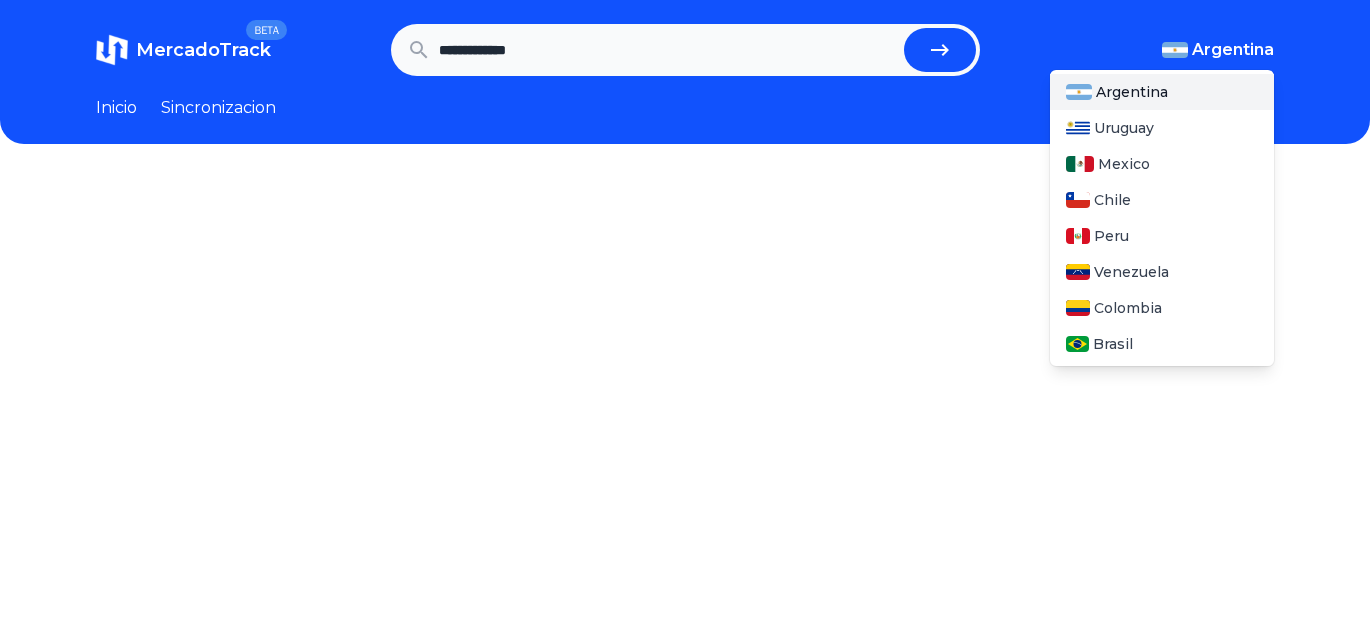 scroll, scrollTop: 0, scrollLeft: 0, axis: both 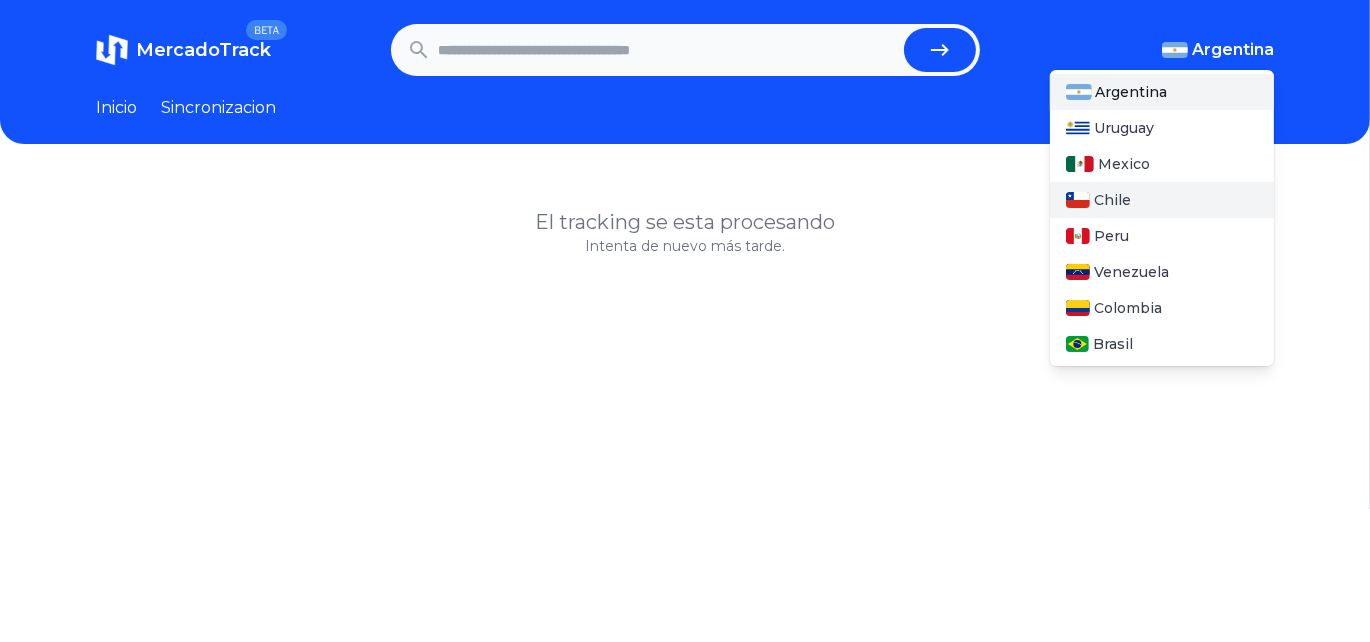 click on "Chile" at bounding box center (1112, 200) 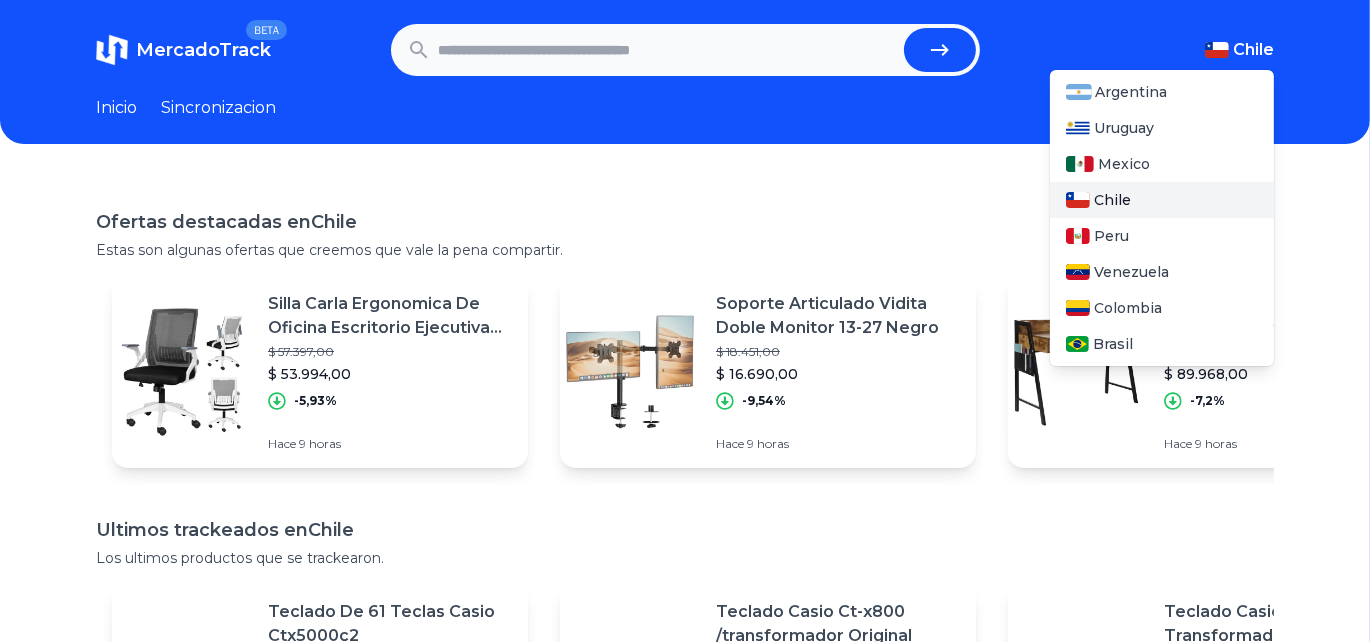click on "Chile" at bounding box center [1112, 200] 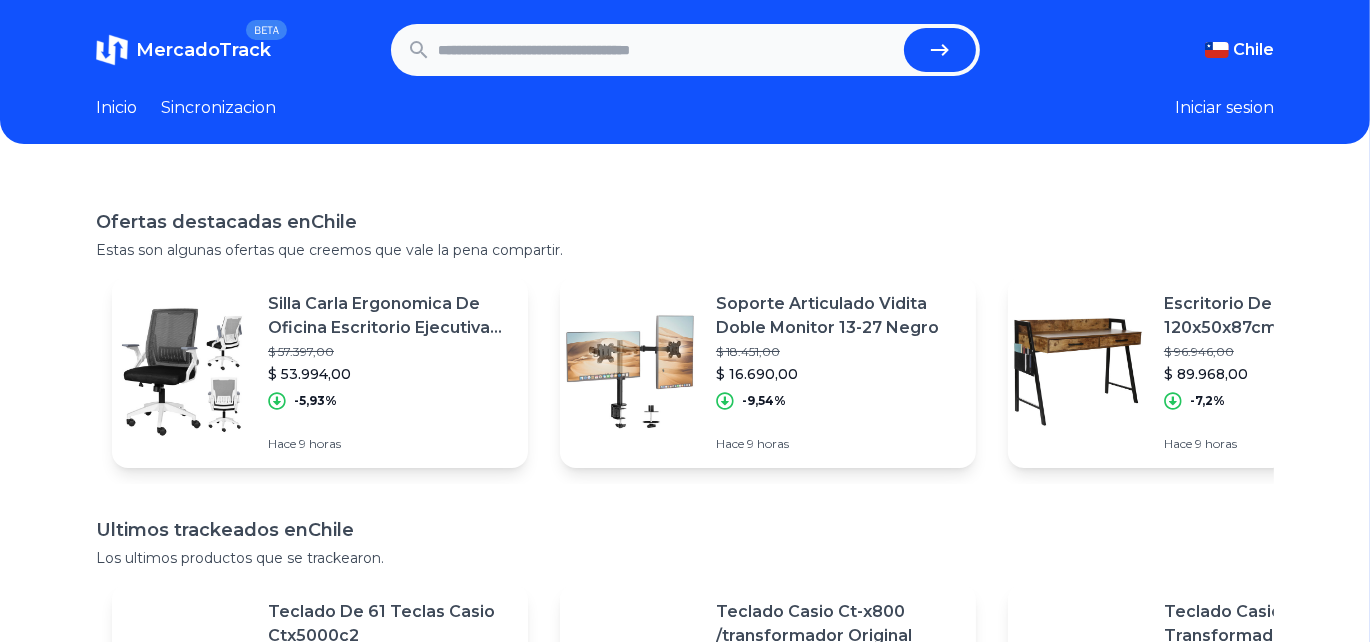 click at bounding box center [667, 50] 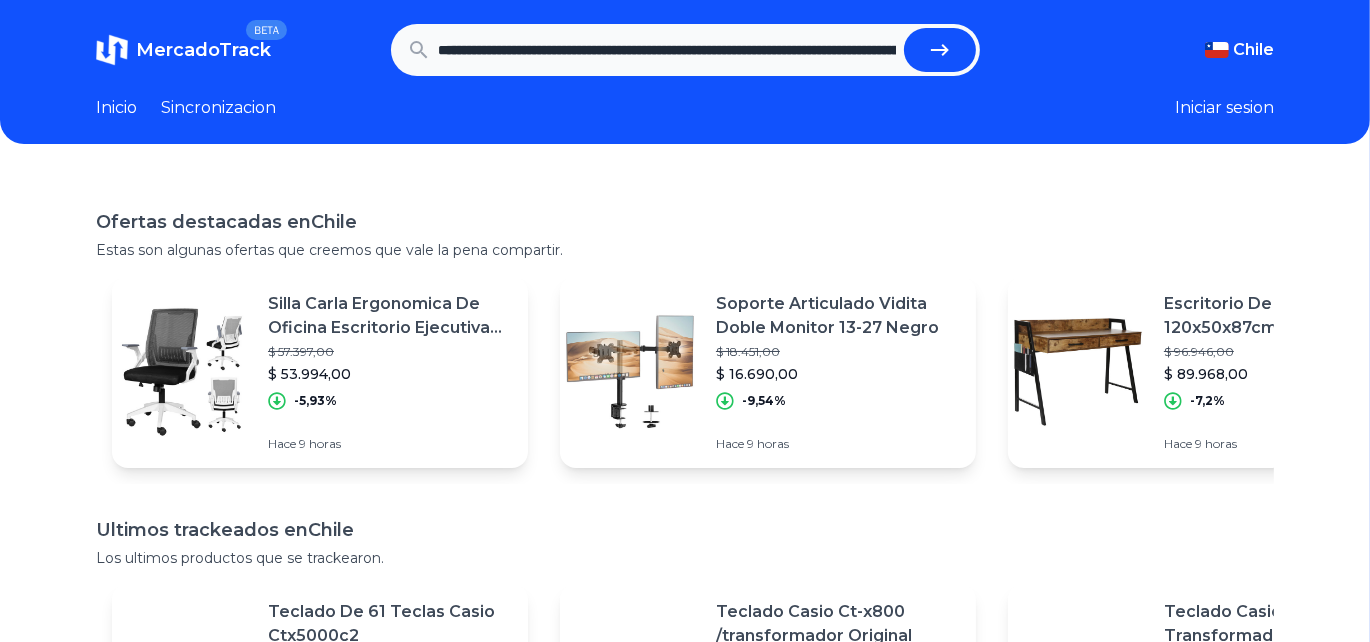 scroll, scrollTop: 0, scrollLeft: 3121, axis: horizontal 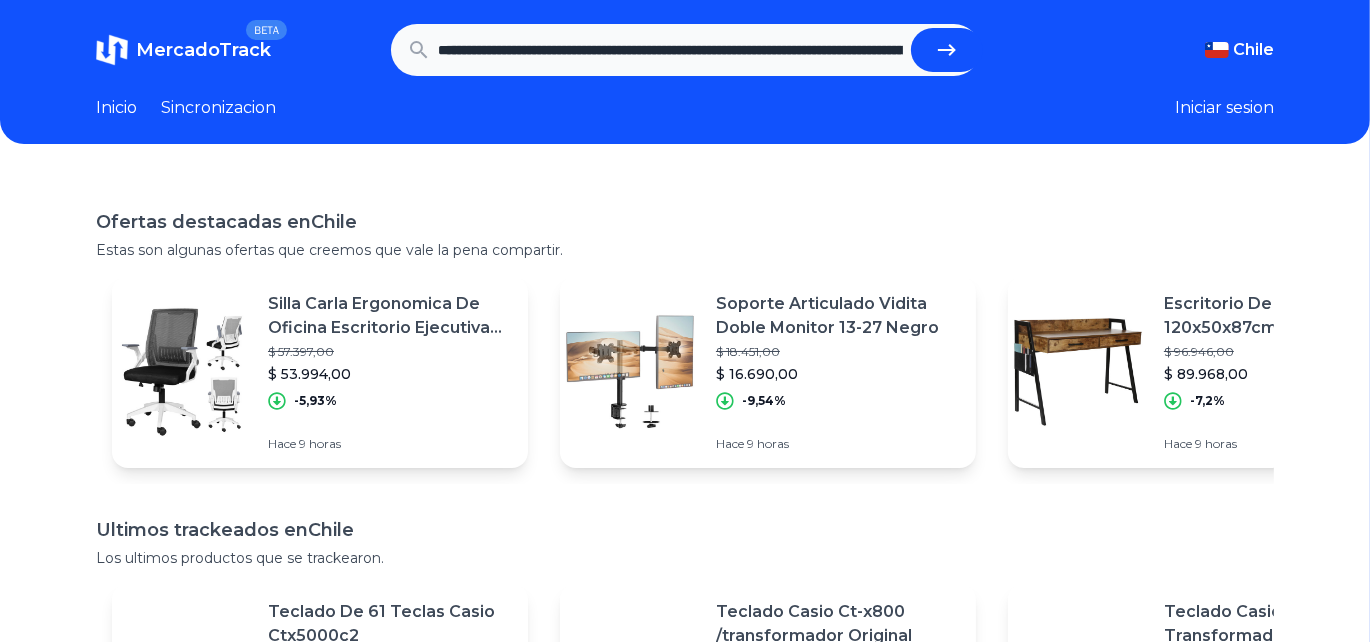 click at bounding box center (947, 50) 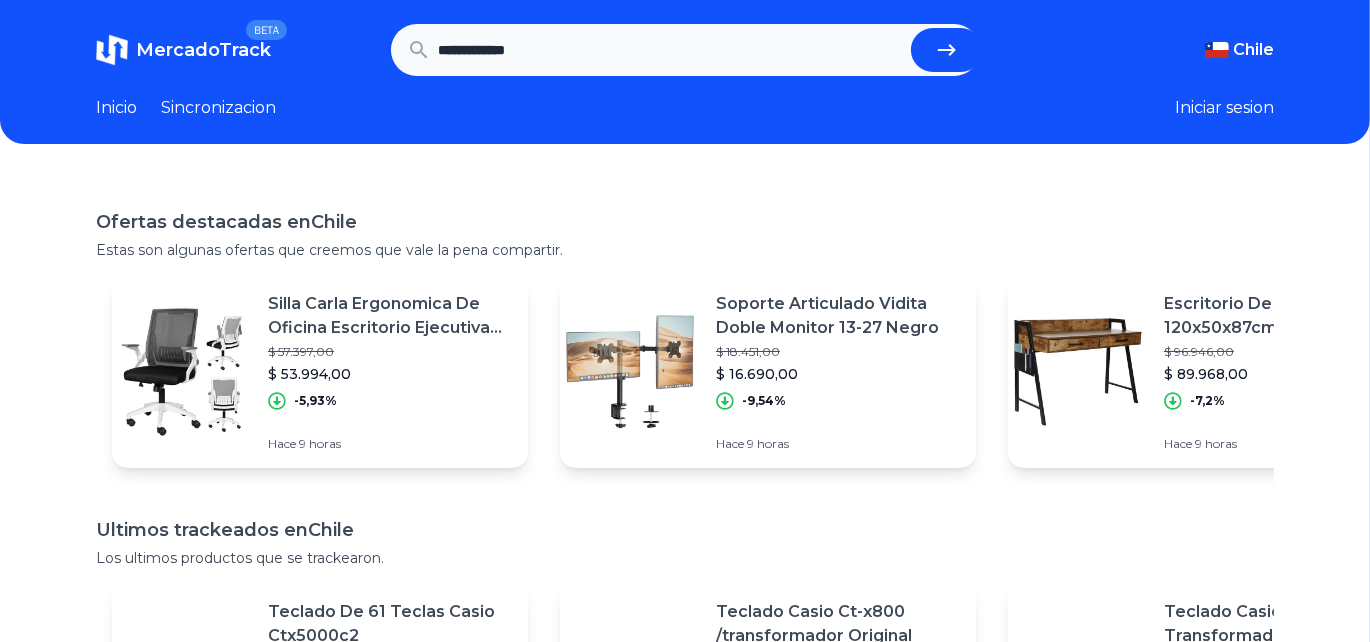scroll, scrollTop: 42, scrollLeft: 0, axis: vertical 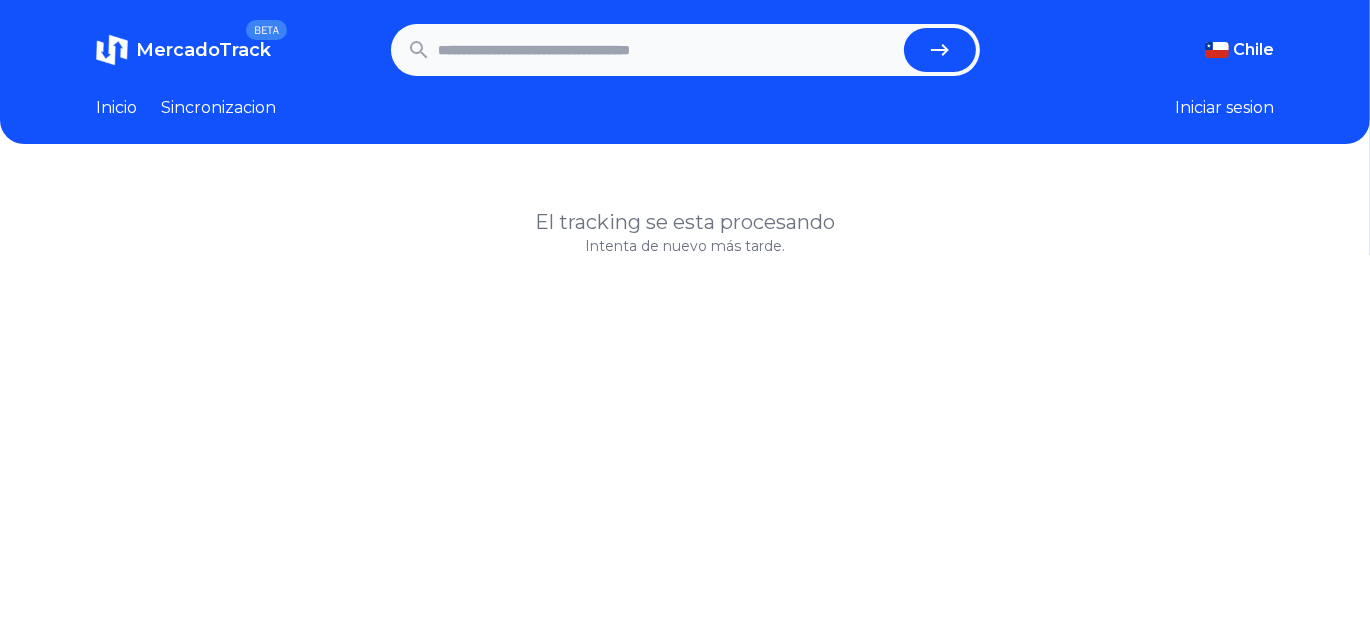 click at bounding box center (667, 50) 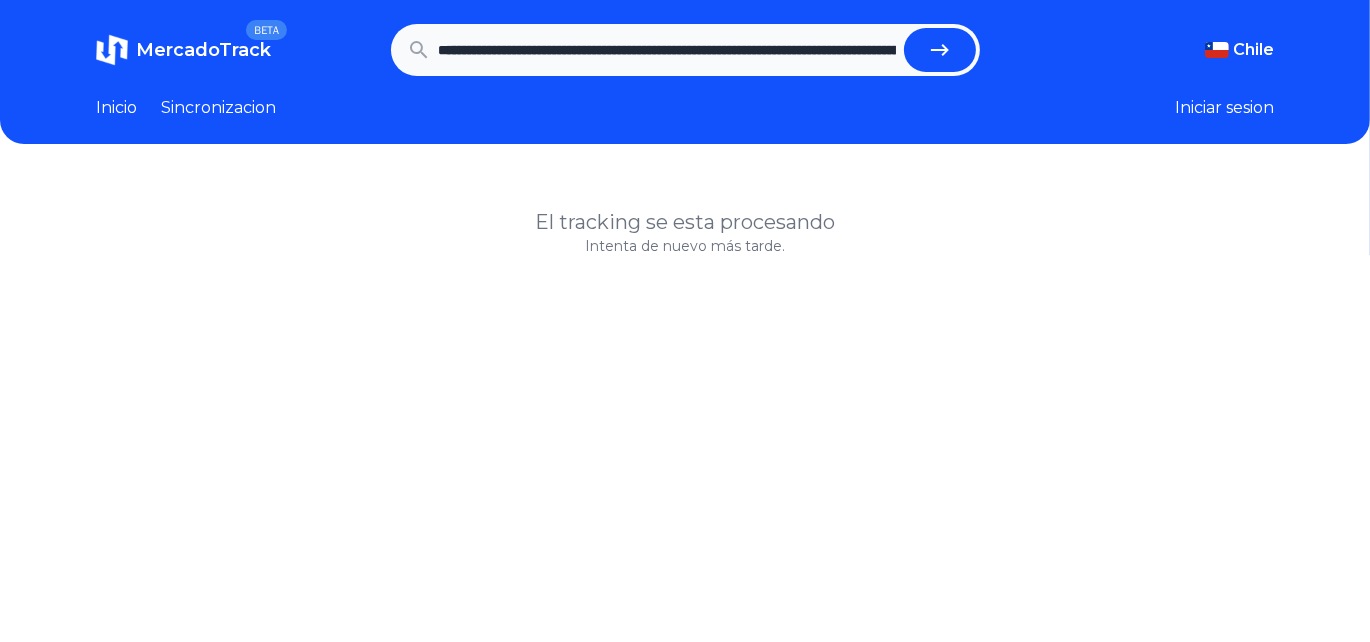 scroll, scrollTop: 0, scrollLeft: 3121, axis: horizontal 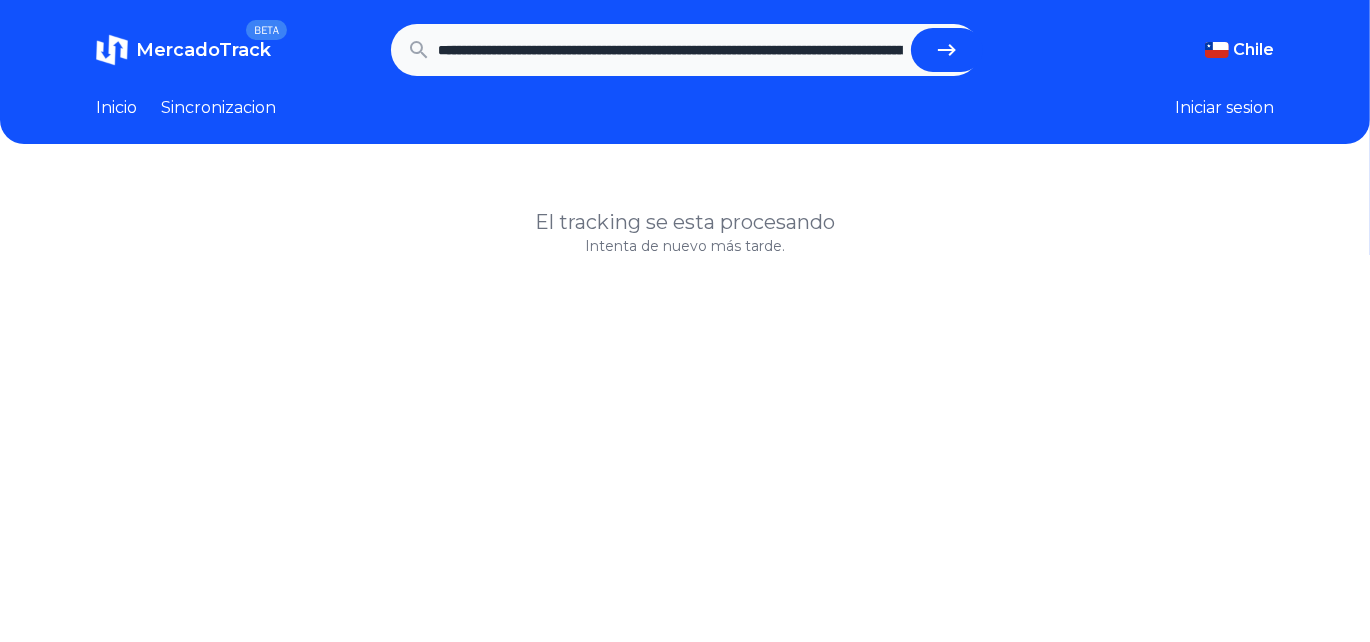 click 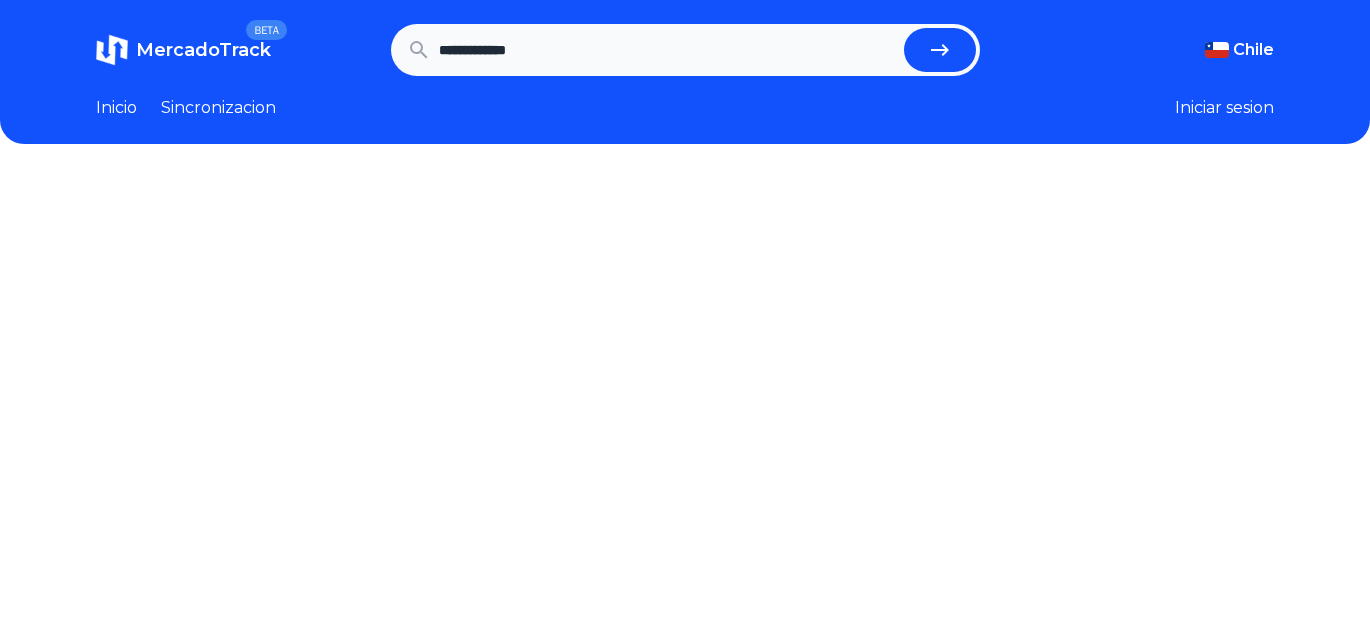scroll, scrollTop: 0, scrollLeft: 0, axis: both 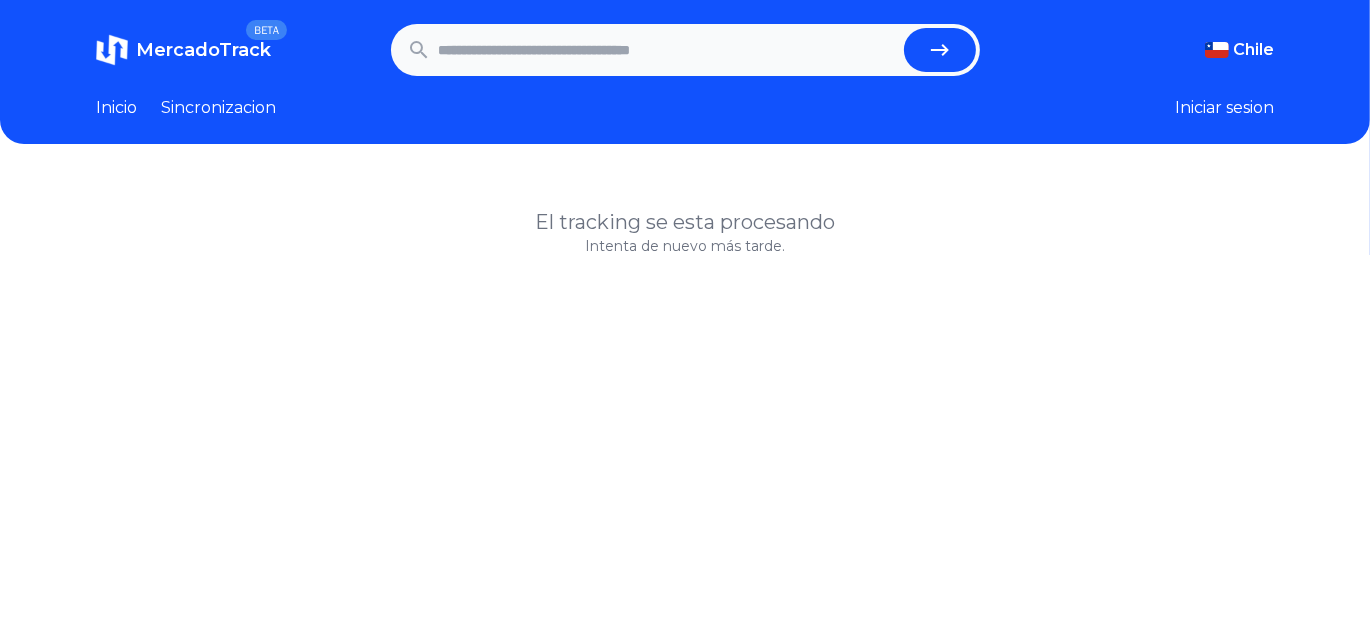 click at bounding box center (667, 50) 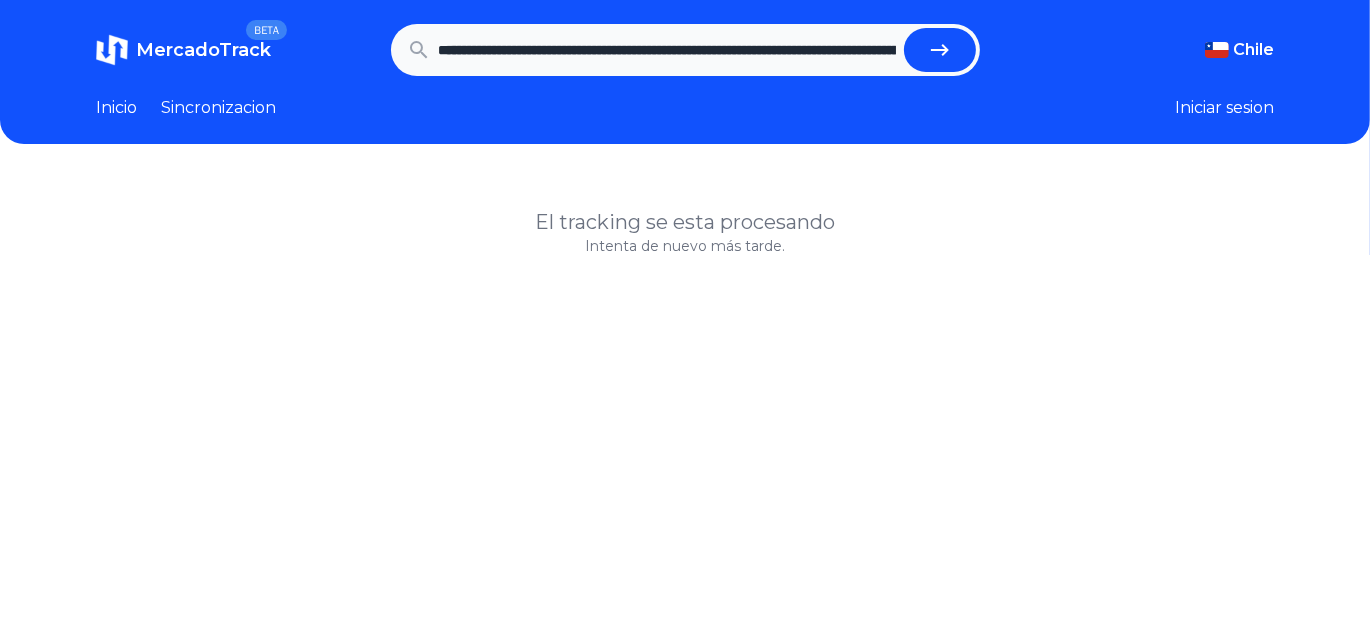 scroll, scrollTop: 0, scrollLeft: 3123, axis: horizontal 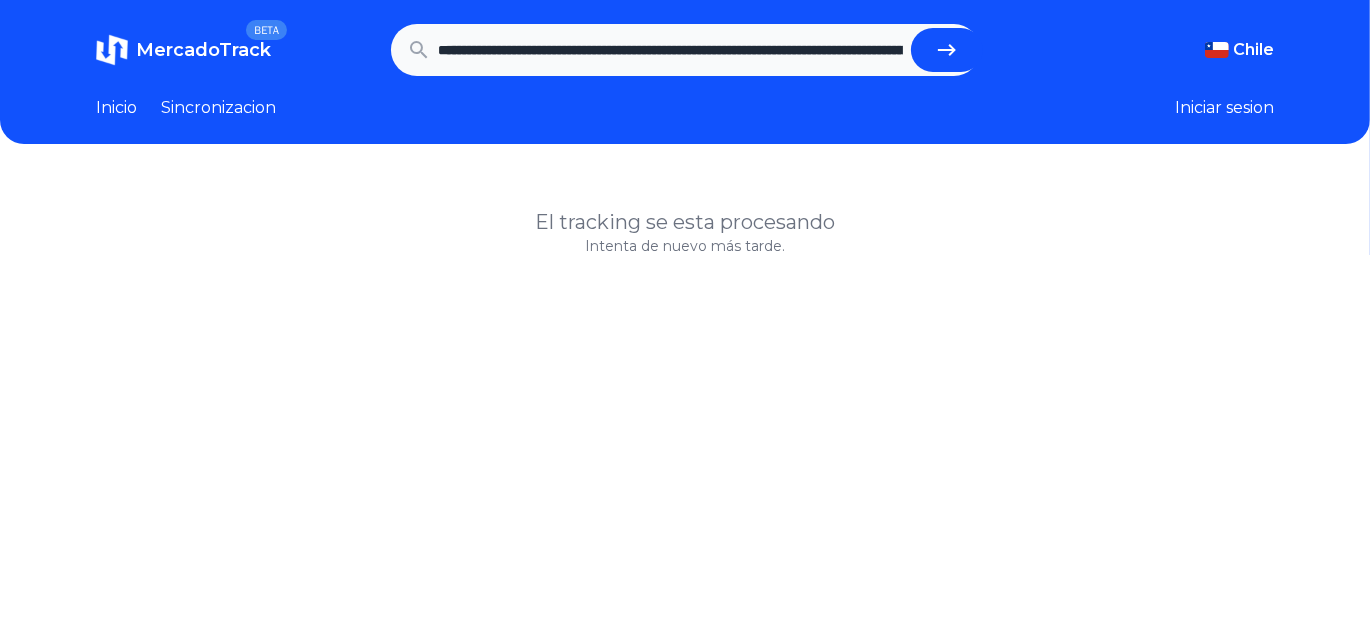 click at bounding box center [947, 50] 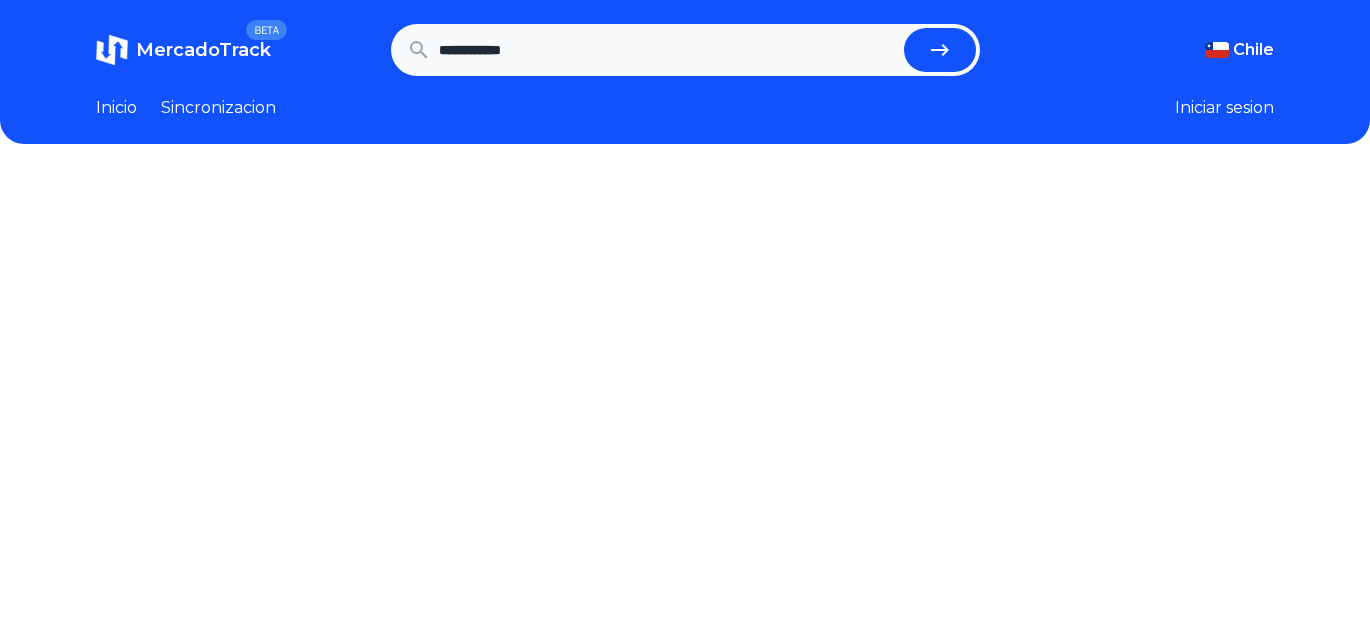 scroll, scrollTop: 0, scrollLeft: 0, axis: both 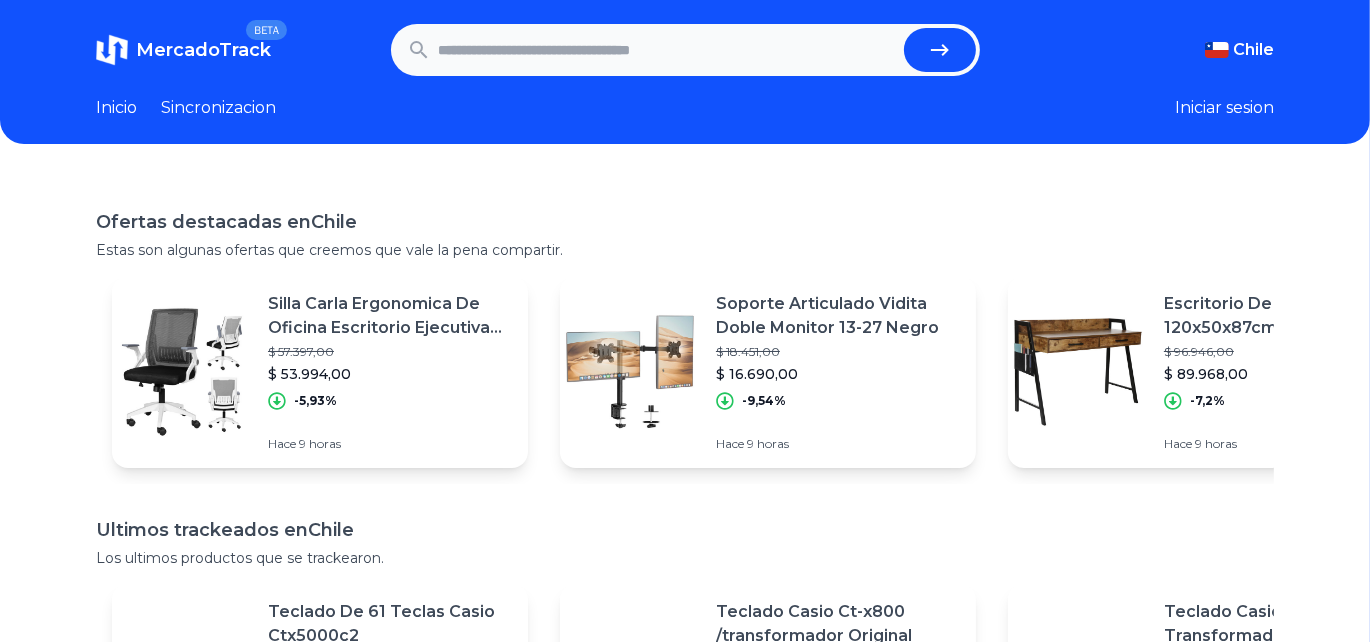 click at bounding box center [667, 50] 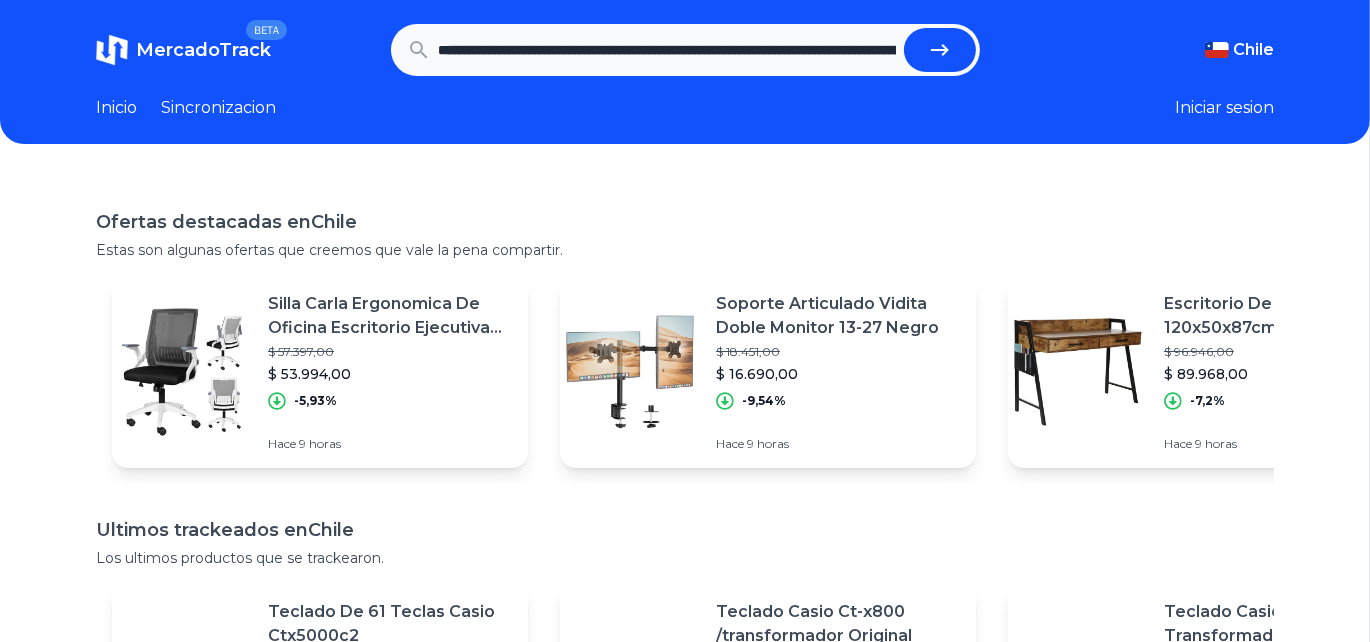 scroll, scrollTop: 0, scrollLeft: 3123, axis: horizontal 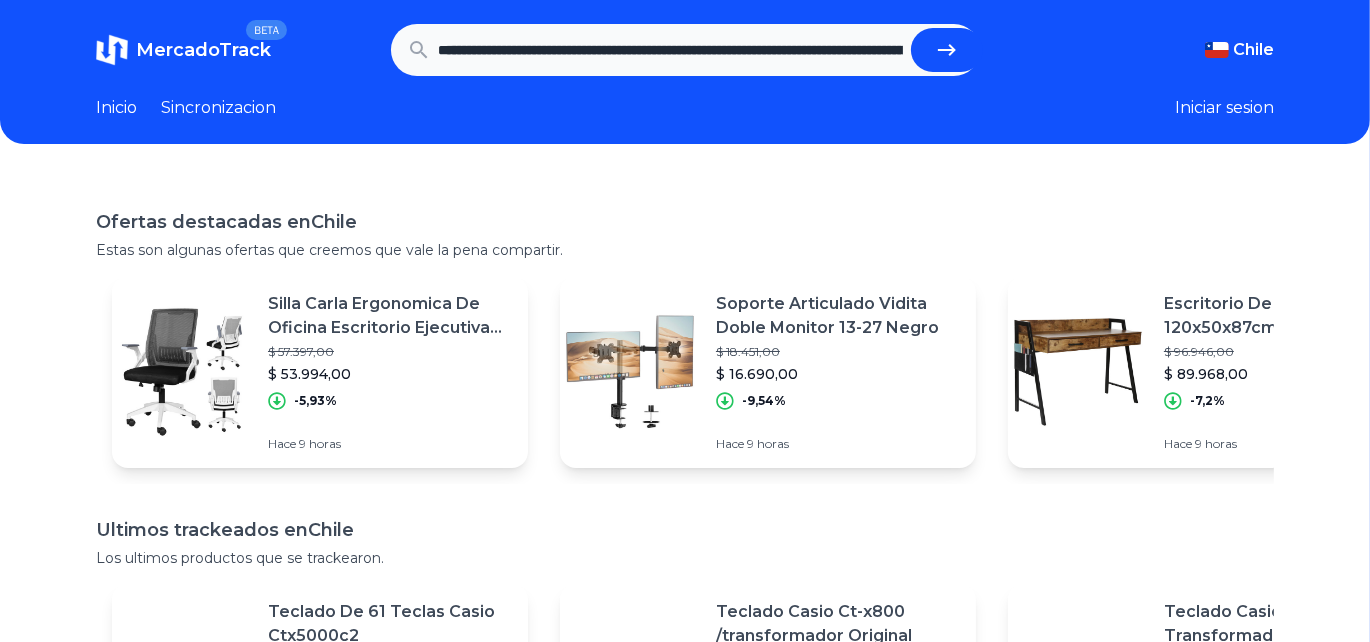 click at bounding box center (947, 50) 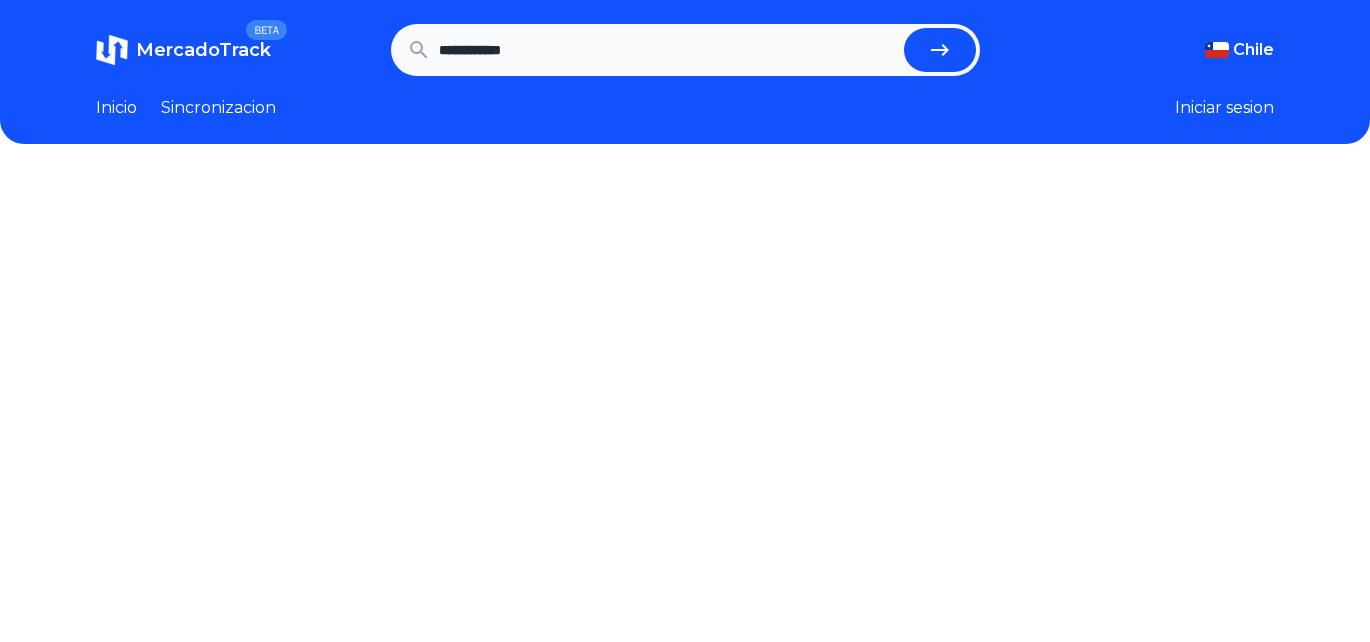 scroll, scrollTop: 0, scrollLeft: 0, axis: both 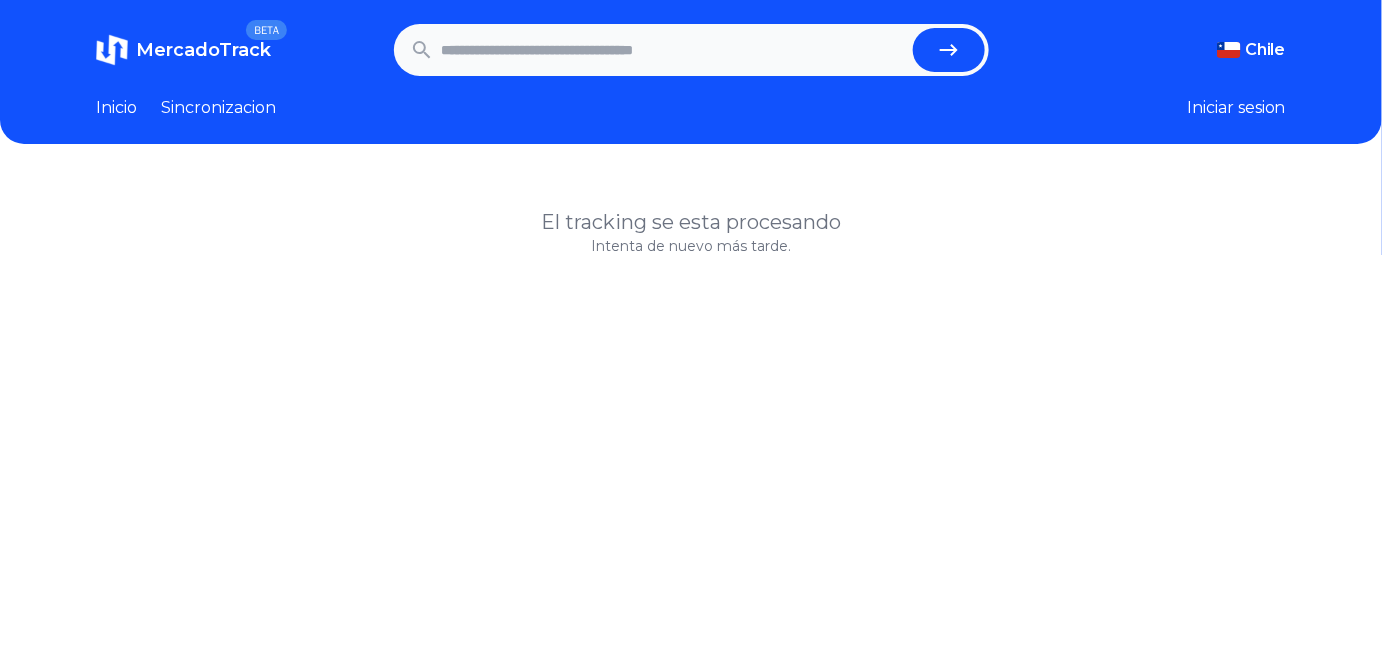 click at bounding box center [673, 50] 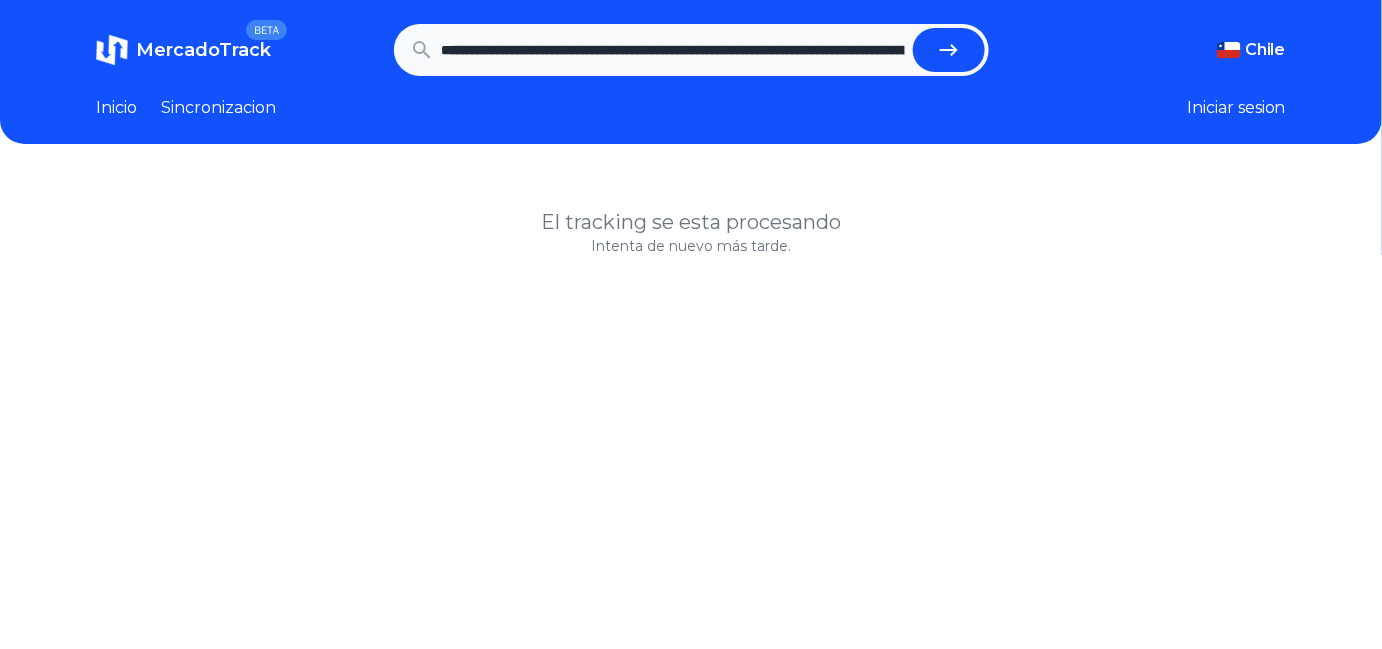 scroll, scrollTop: 0, scrollLeft: 3174, axis: horizontal 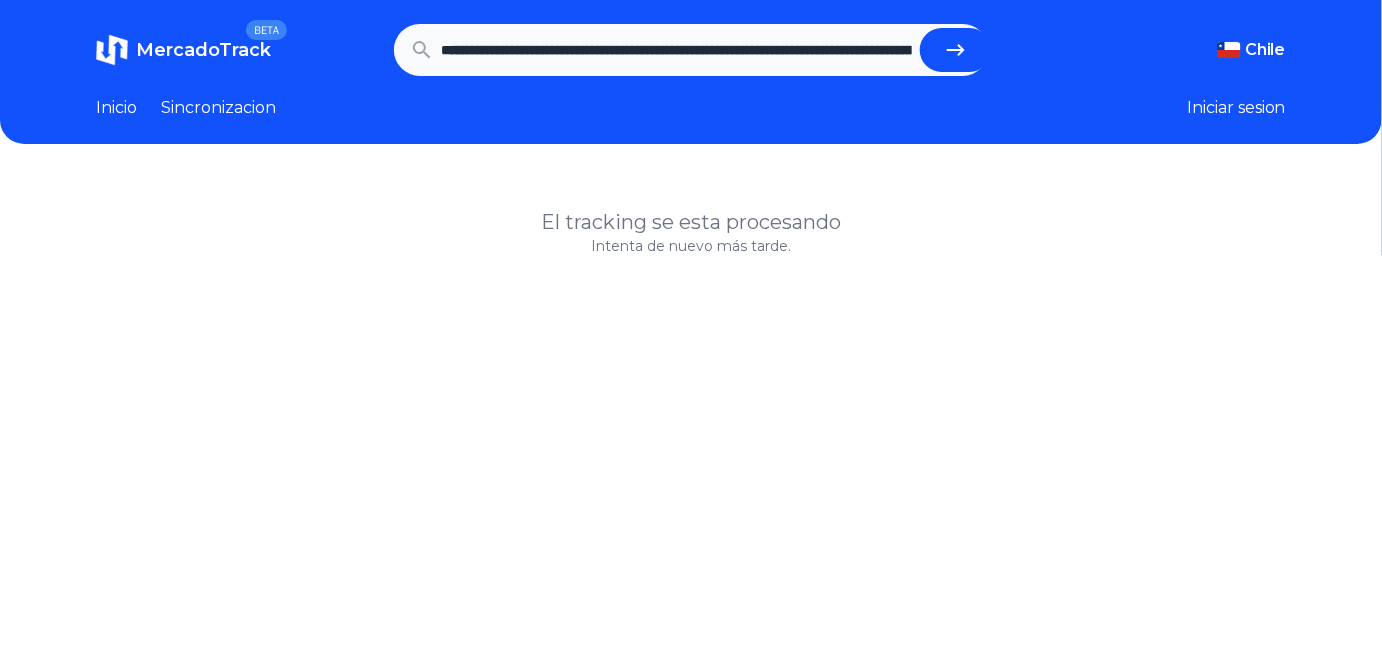 click 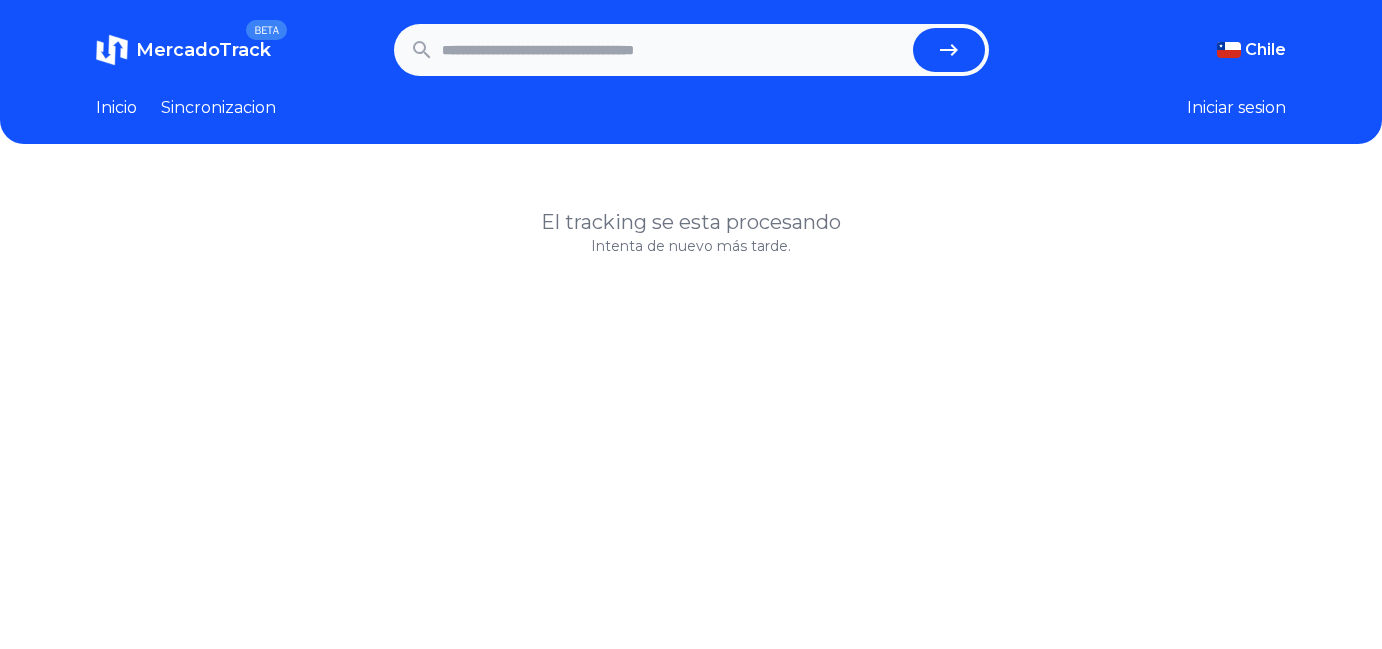 scroll, scrollTop: 0, scrollLeft: 0, axis: both 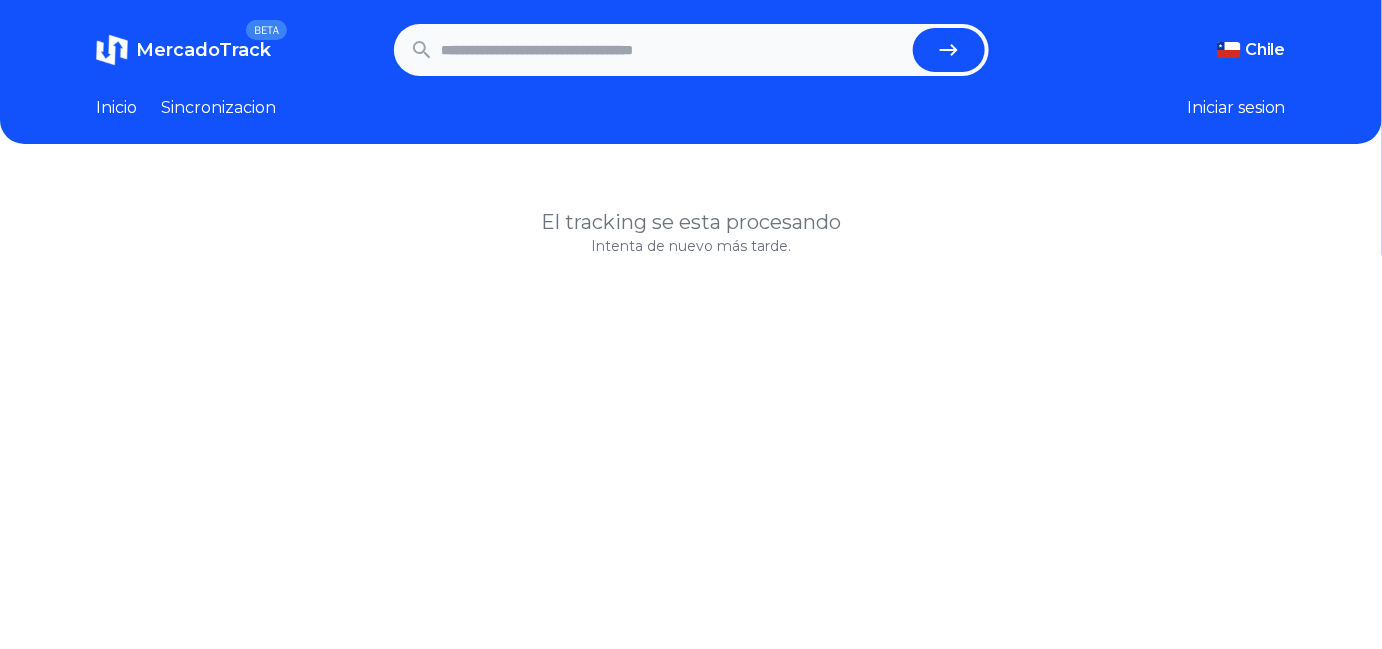 click at bounding box center [673, 50] 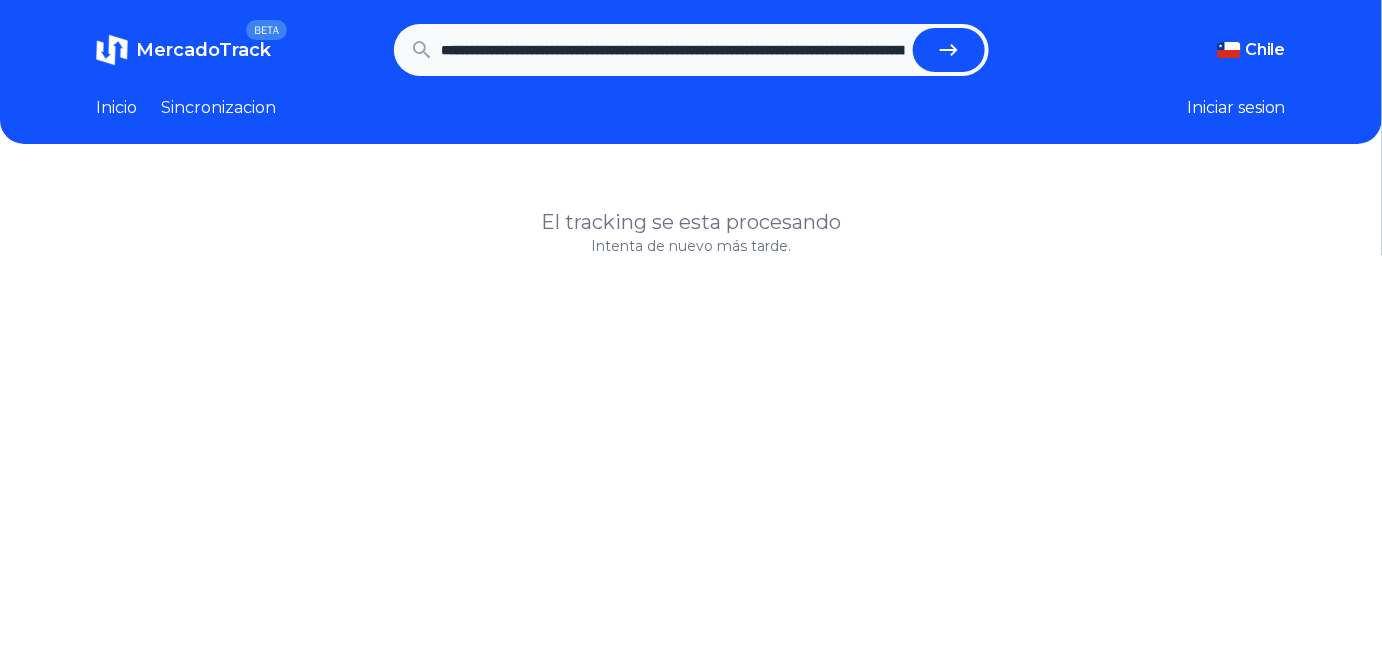 scroll, scrollTop: 0, scrollLeft: 3174, axis: horizontal 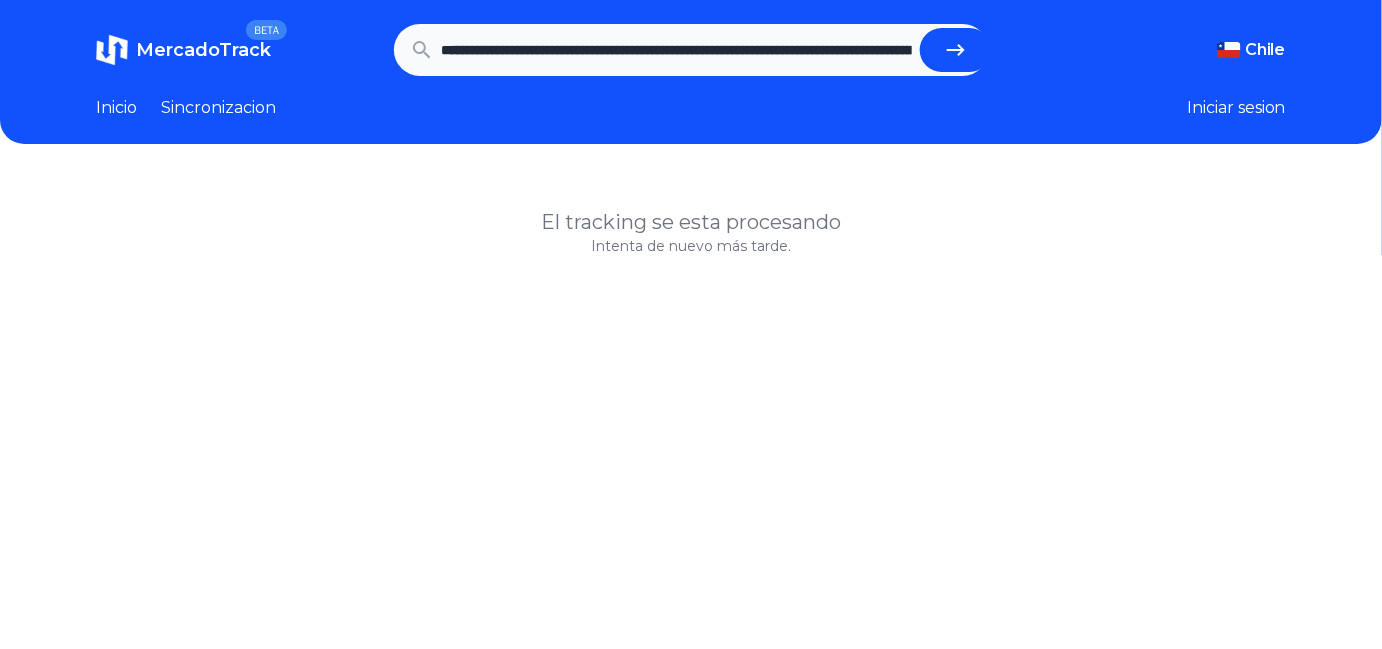 click 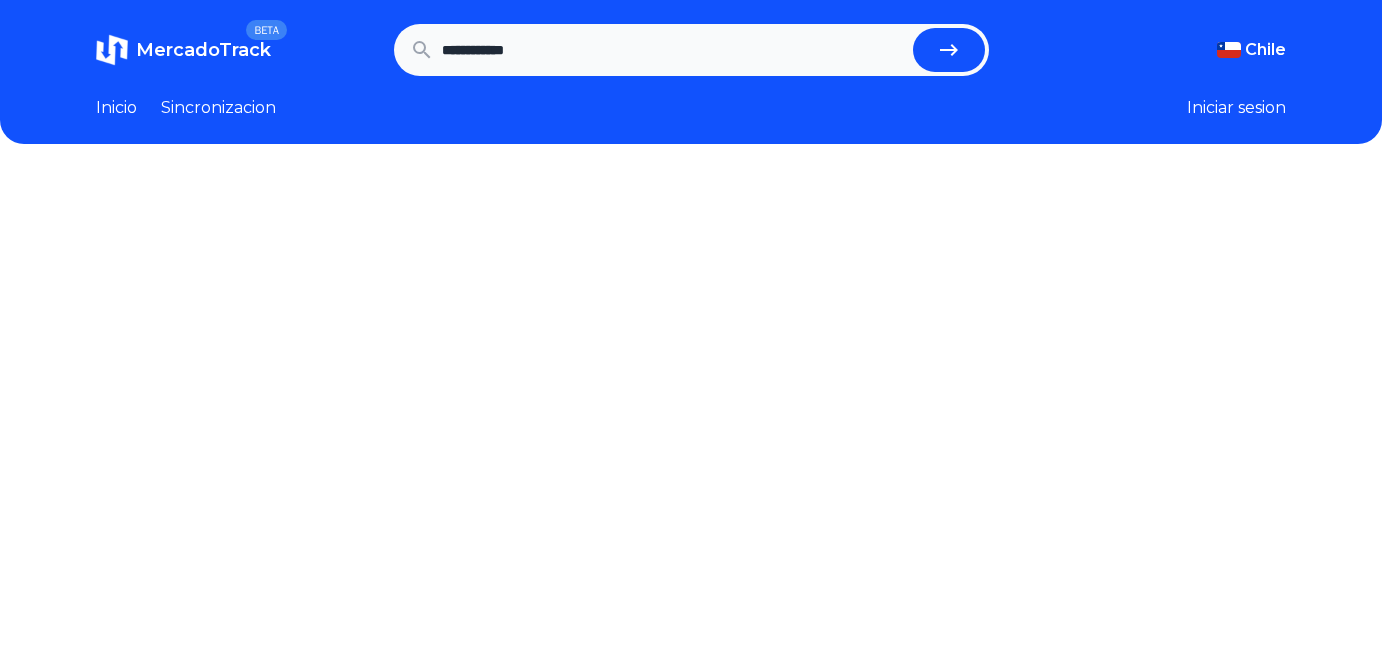scroll, scrollTop: 0, scrollLeft: 0, axis: both 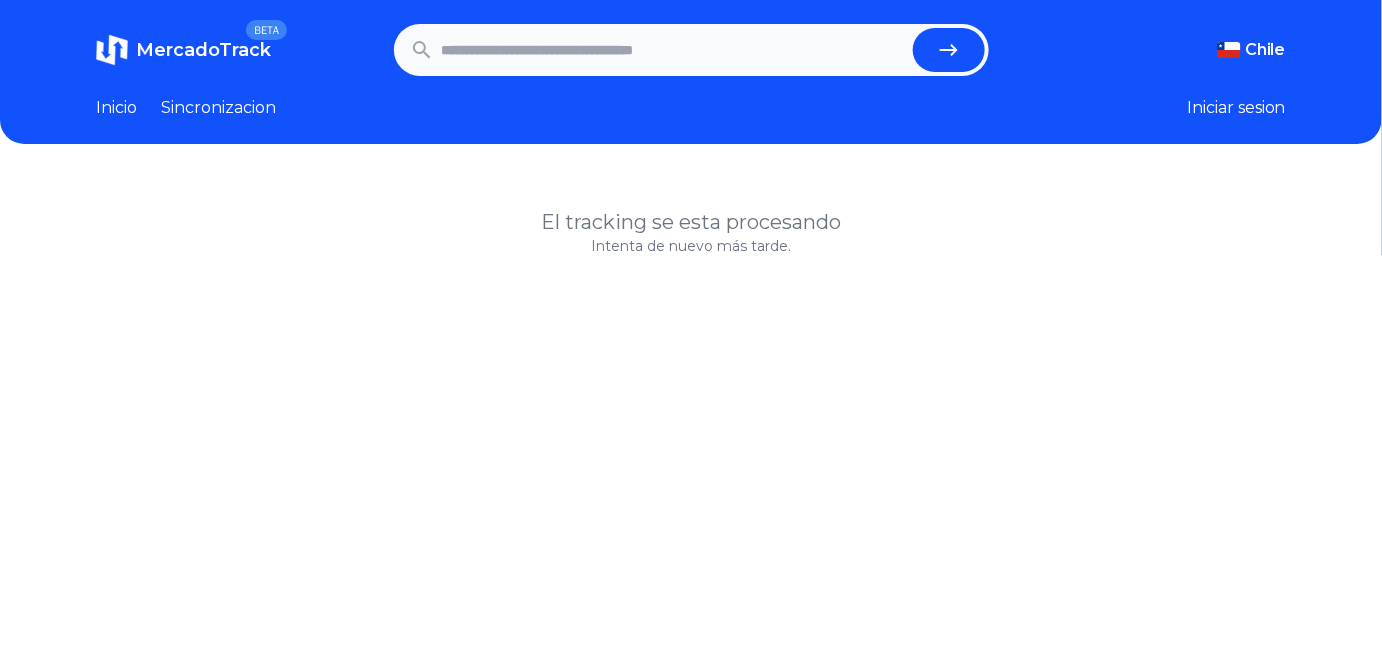 click at bounding box center (673, 50) 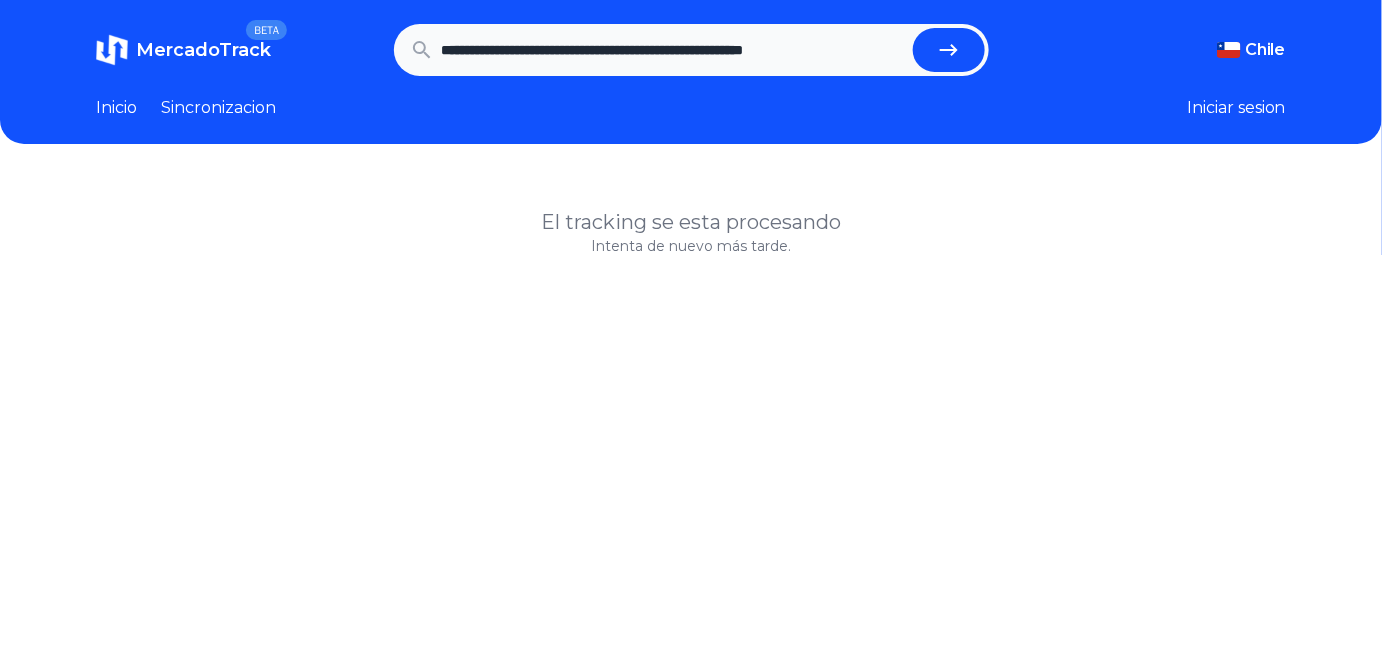 type on "**********" 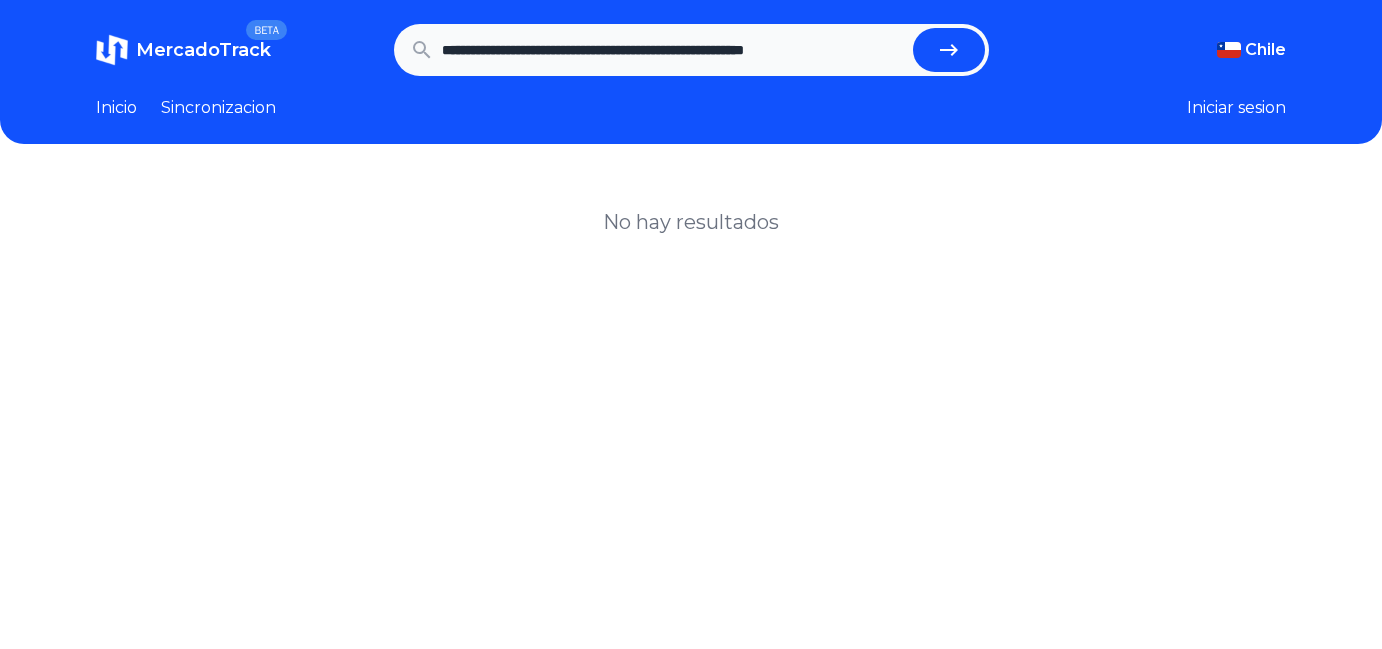 scroll, scrollTop: 0, scrollLeft: 0, axis: both 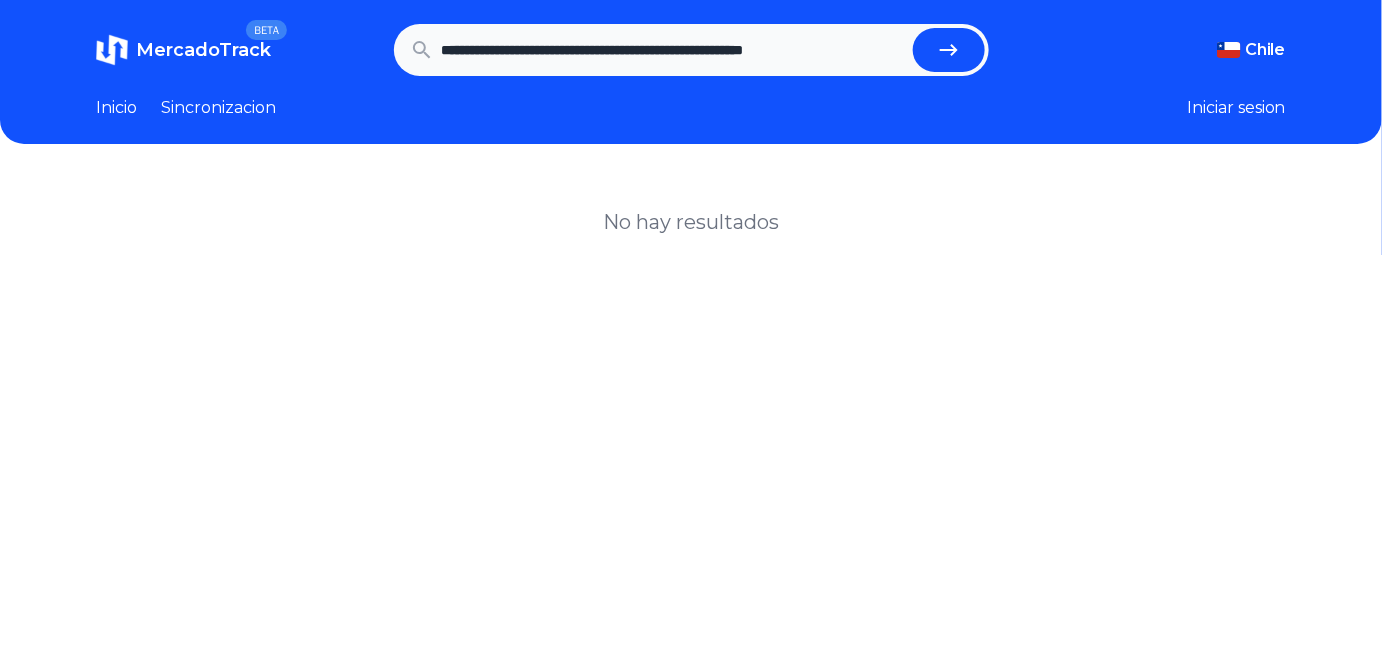 click on "**********" at bounding box center [673, 50] 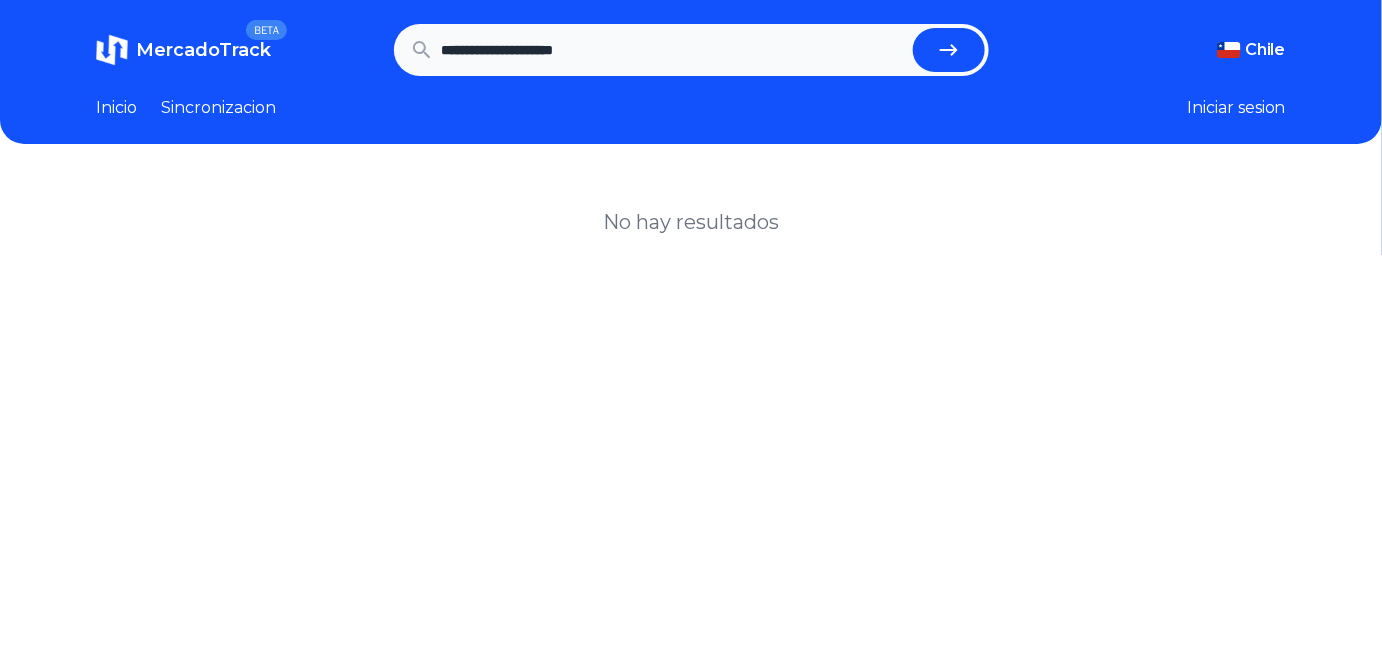 type on "**********" 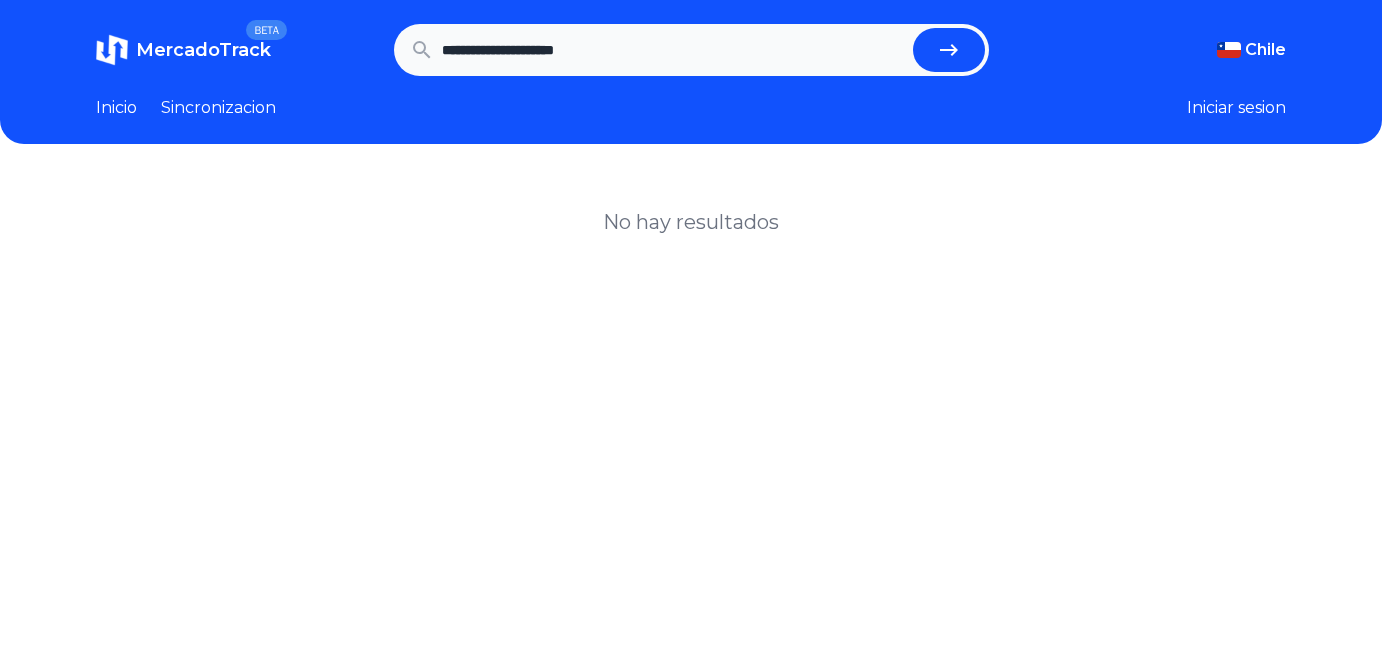 scroll, scrollTop: 0, scrollLeft: 0, axis: both 